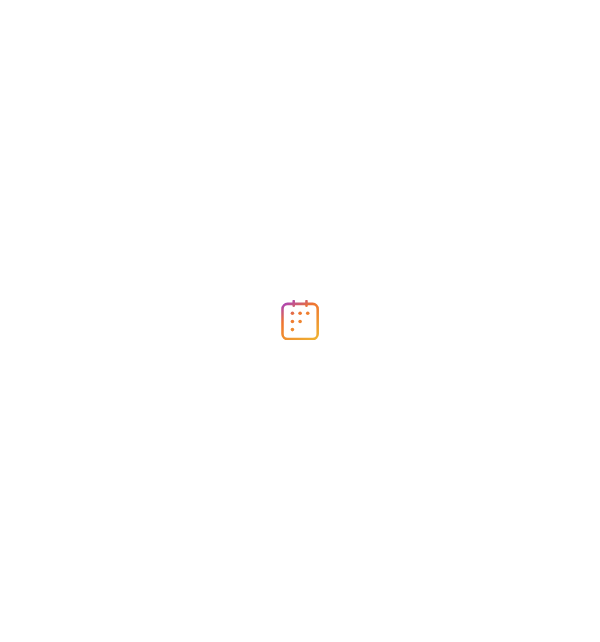 scroll, scrollTop: 0, scrollLeft: 0, axis: both 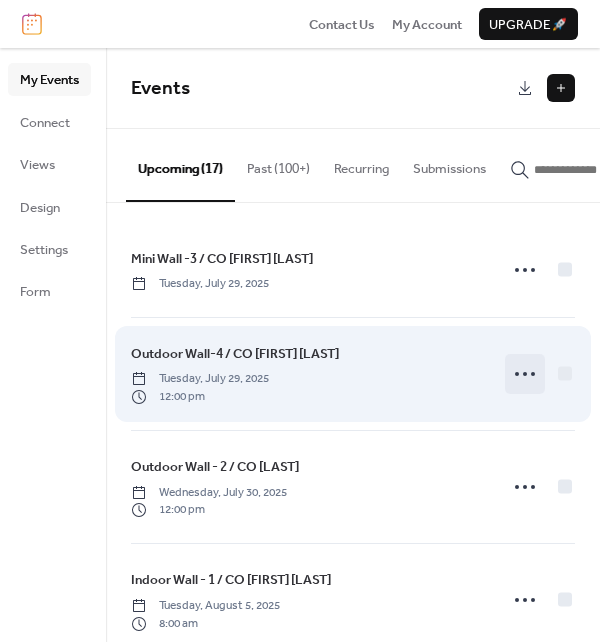 click 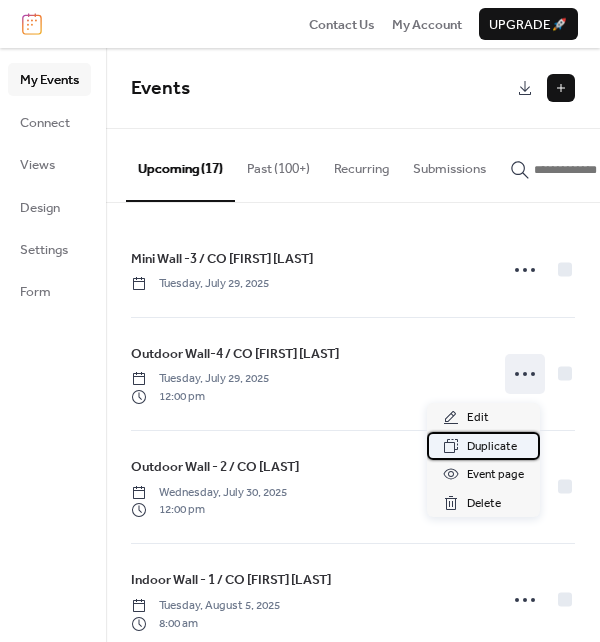 click on "Duplicate" at bounding box center (492, 447) 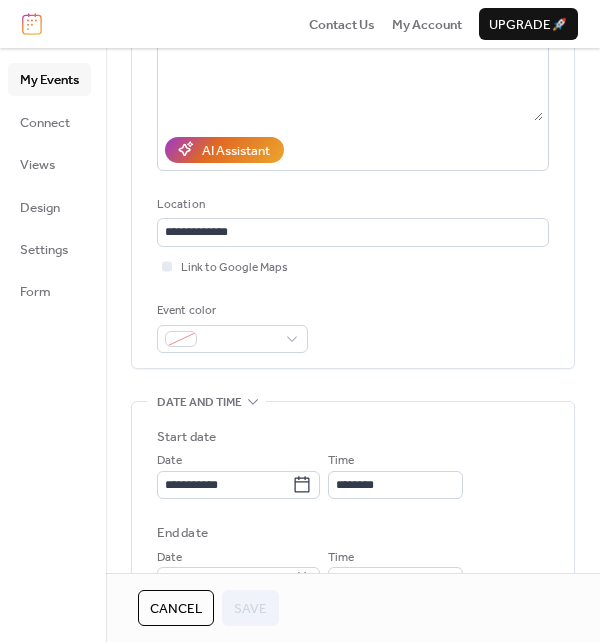 scroll, scrollTop: 300, scrollLeft: 0, axis: vertical 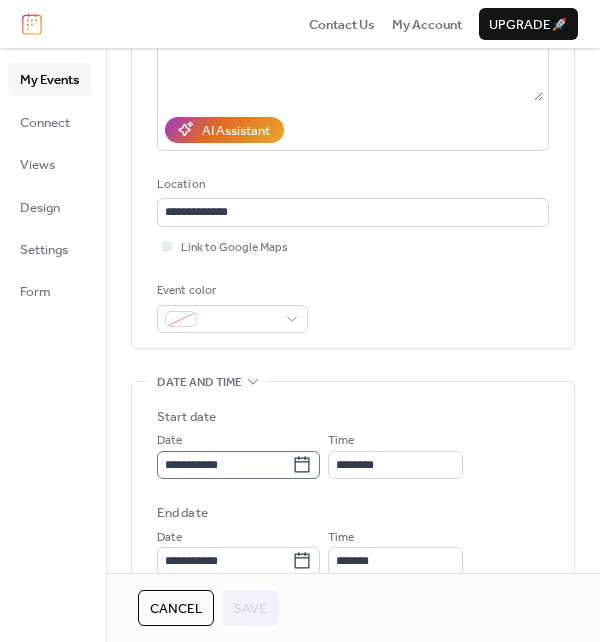 click 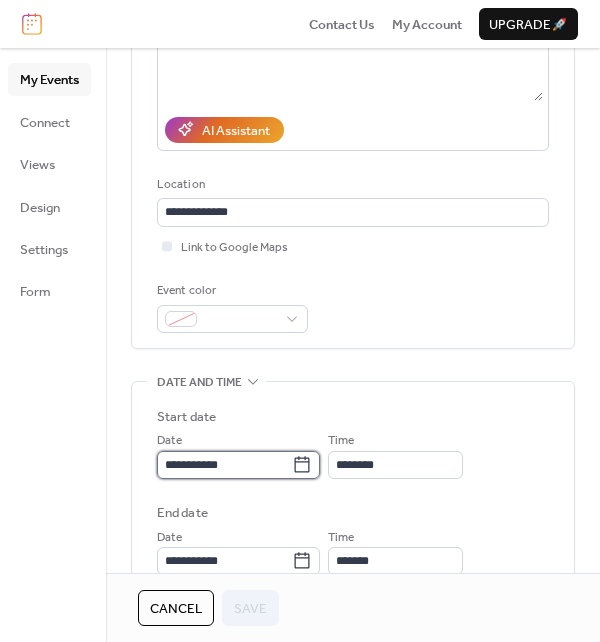 click on "**********" at bounding box center (224, 465) 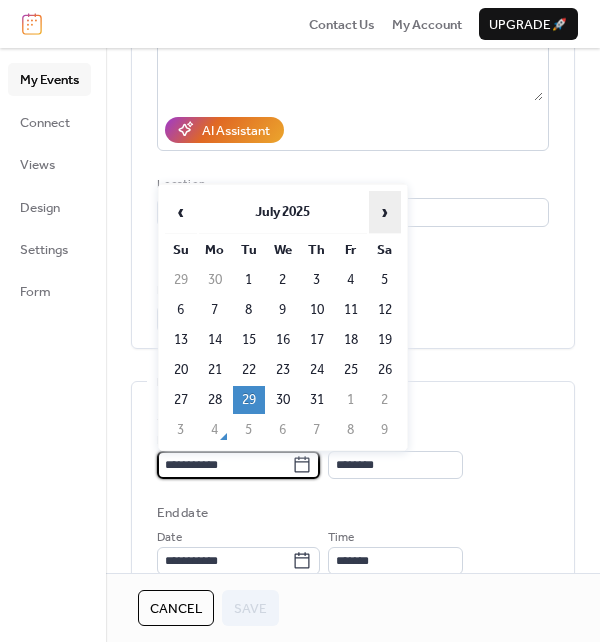 click on "›" at bounding box center (385, 212) 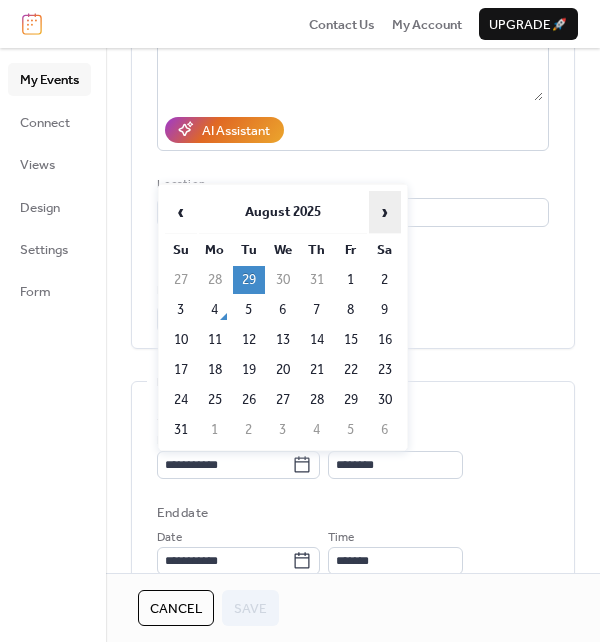 click on "›" at bounding box center [385, 212] 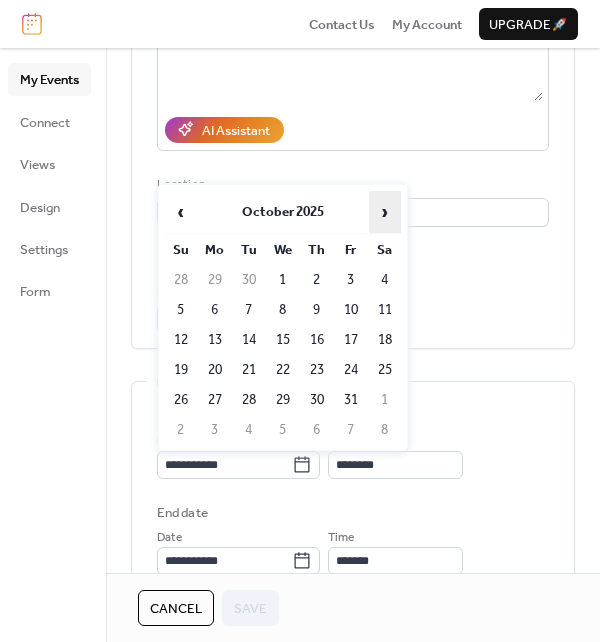 click on "›" at bounding box center [385, 212] 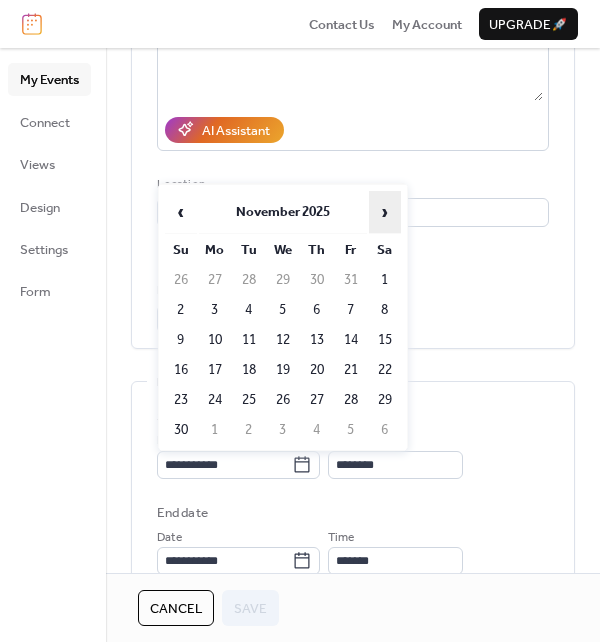 click on "›" at bounding box center [385, 212] 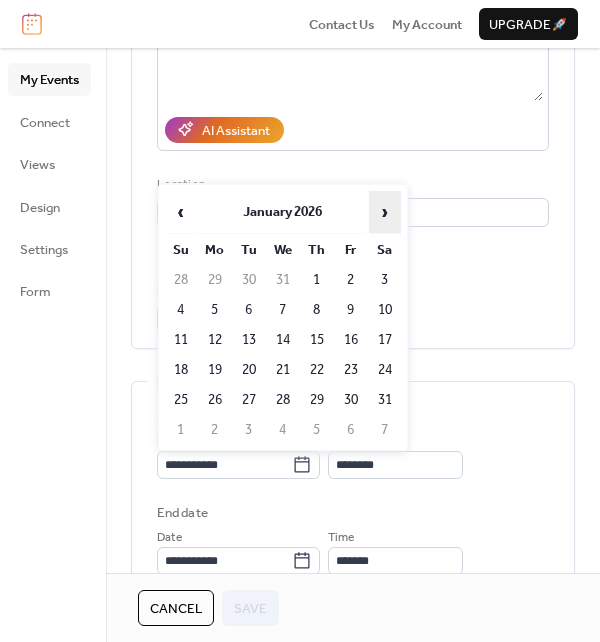click on "›" at bounding box center [385, 212] 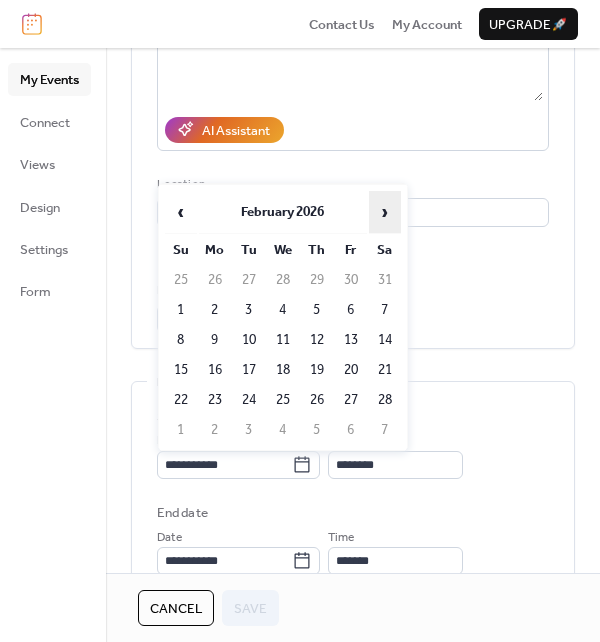 click on "›" at bounding box center (385, 212) 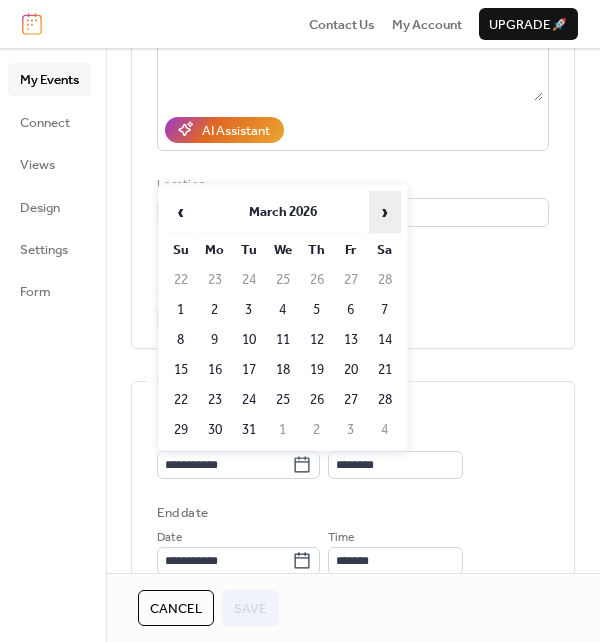 click on "›" at bounding box center [385, 212] 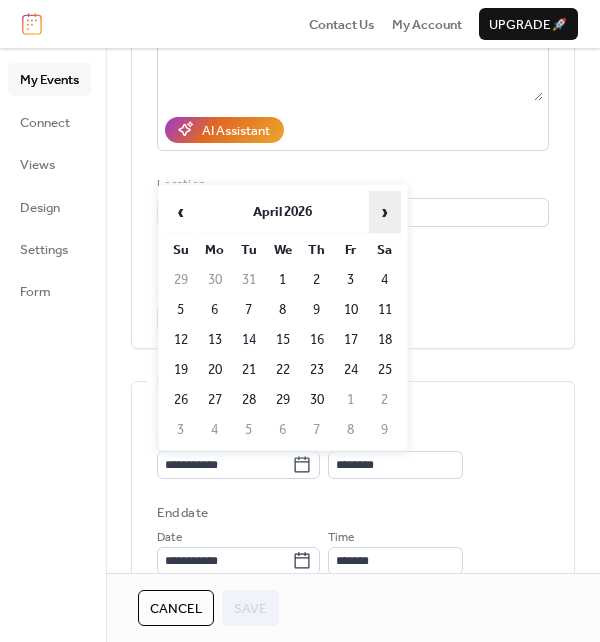 click on "›" at bounding box center (385, 212) 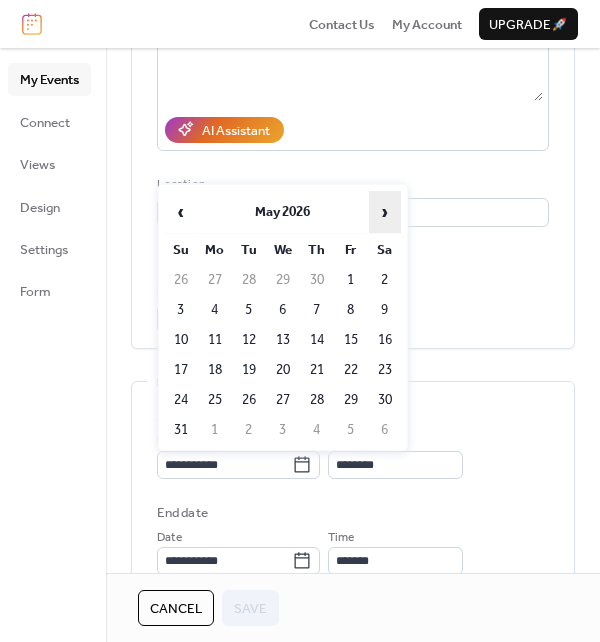 click on "›" at bounding box center [385, 212] 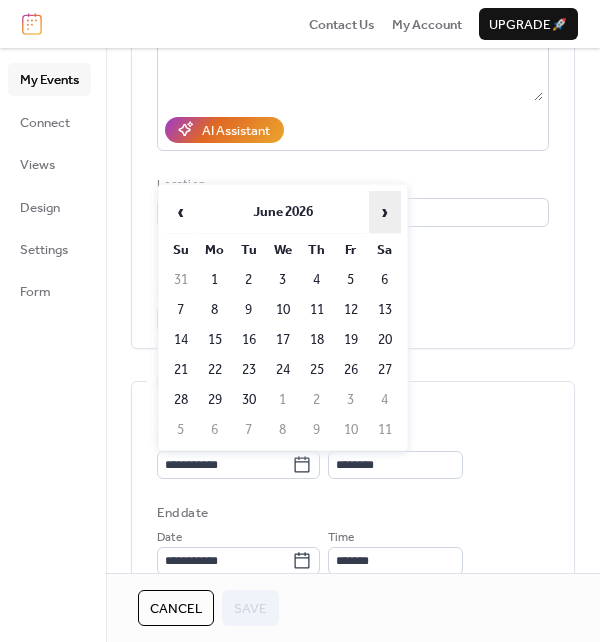 click on "›" at bounding box center (385, 212) 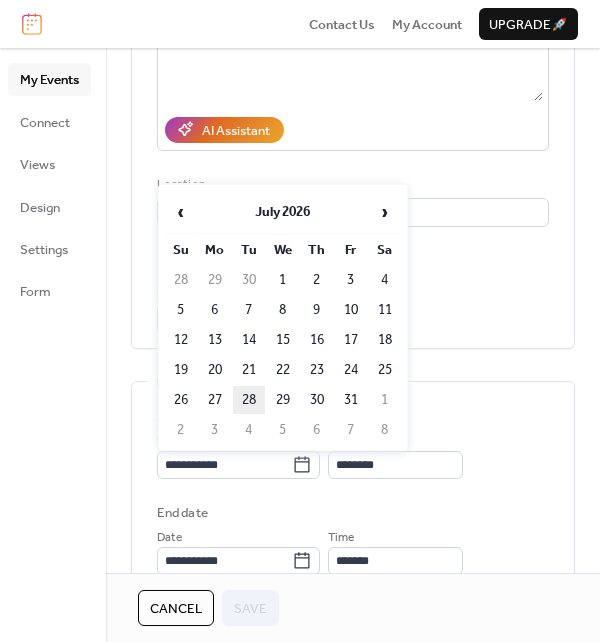 click on "28" at bounding box center (249, 400) 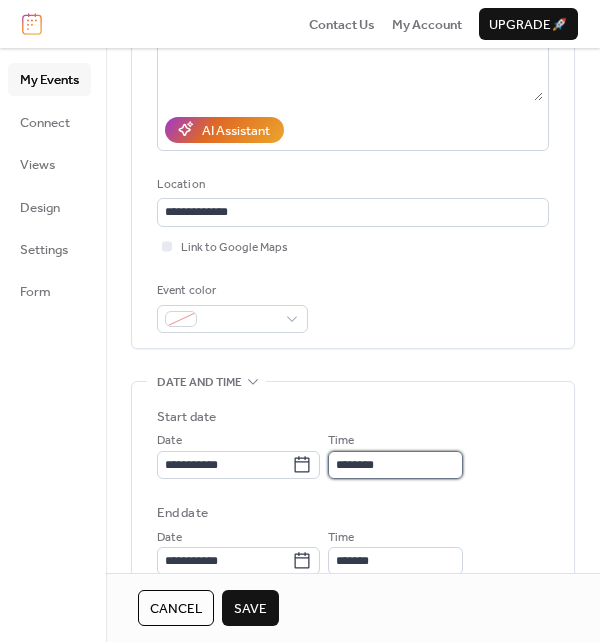 click on "********" at bounding box center [395, 465] 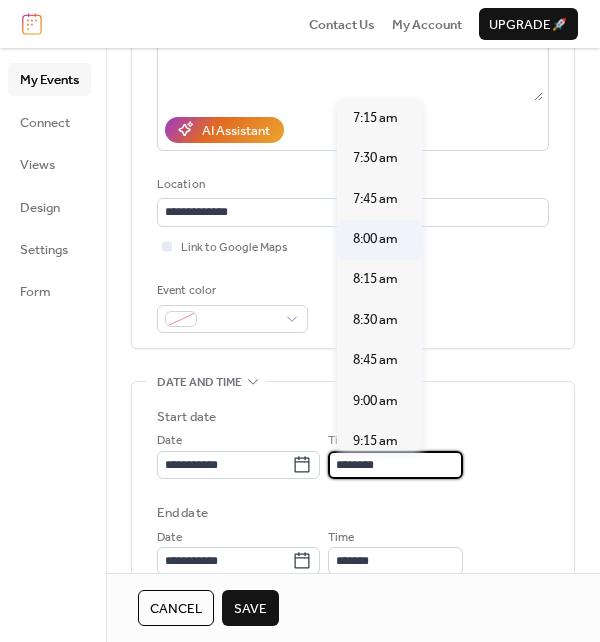 scroll, scrollTop: 1139, scrollLeft: 0, axis: vertical 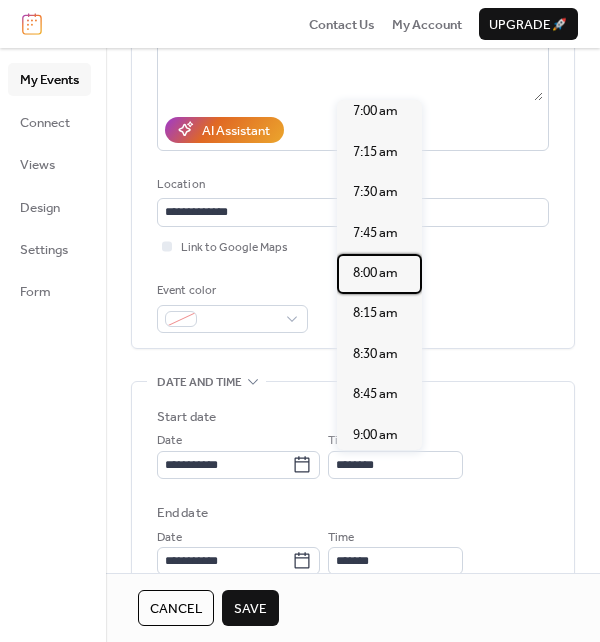 click on "8:00 am" at bounding box center (375, 273) 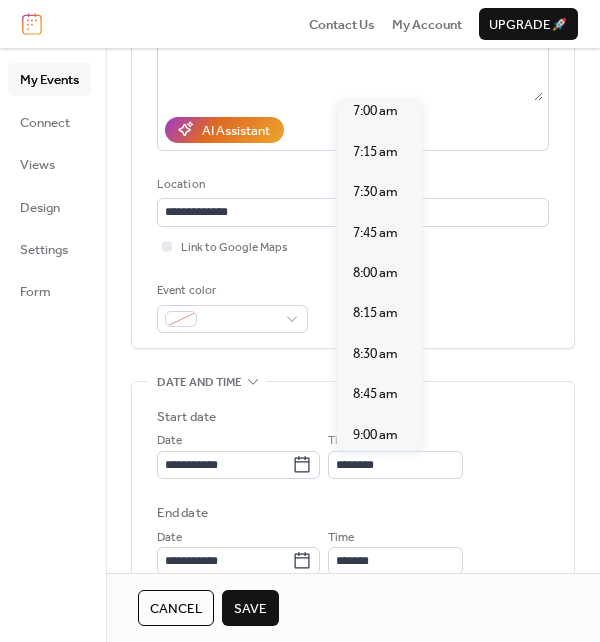 type on "*******" 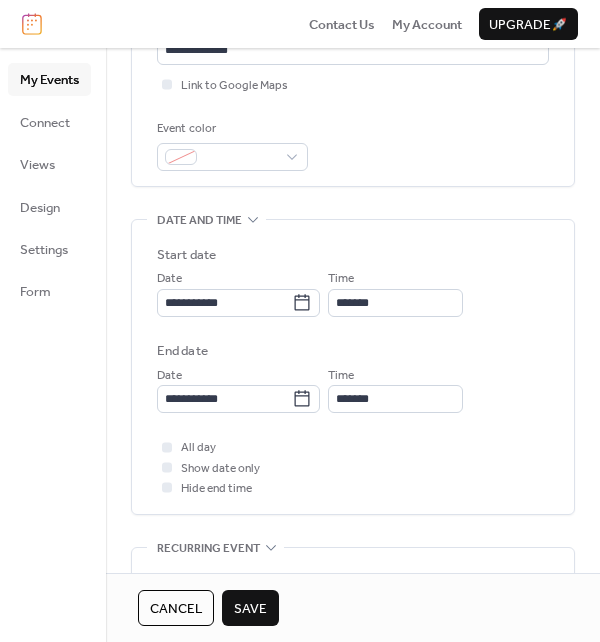 scroll, scrollTop: 500, scrollLeft: 0, axis: vertical 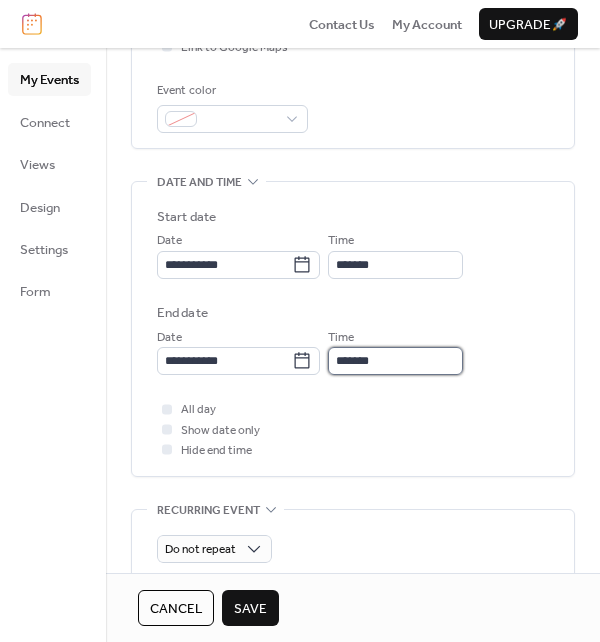 click on "*******" at bounding box center (395, 361) 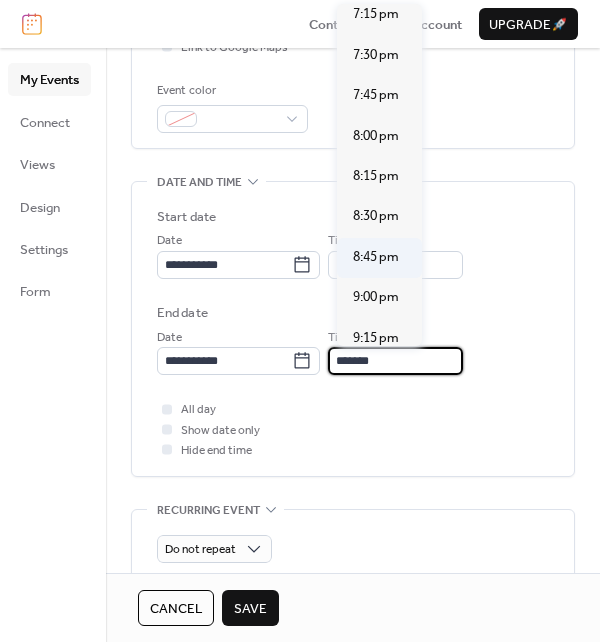 scroll, scrollTop: 3154, scrollLeft: 0, axis: vertical 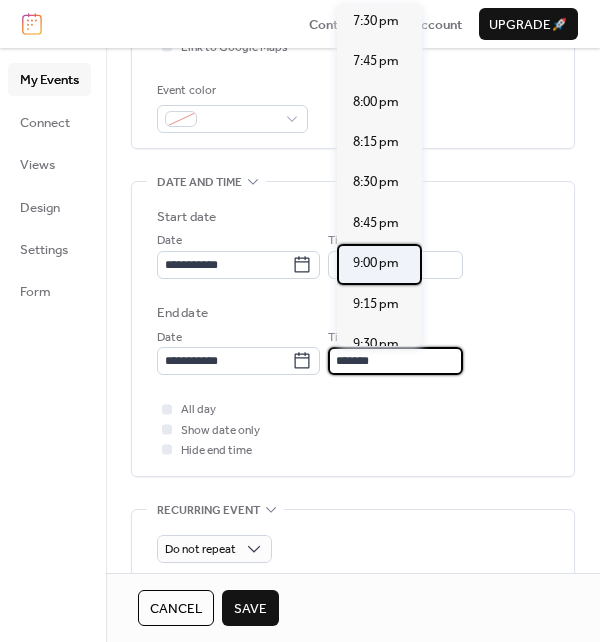 click on "9:00 pm" at bounding box center (376, 263) 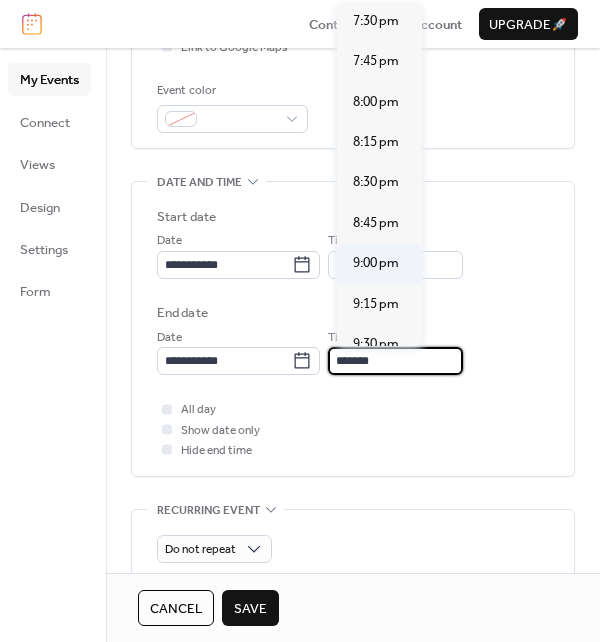 type on "*******" 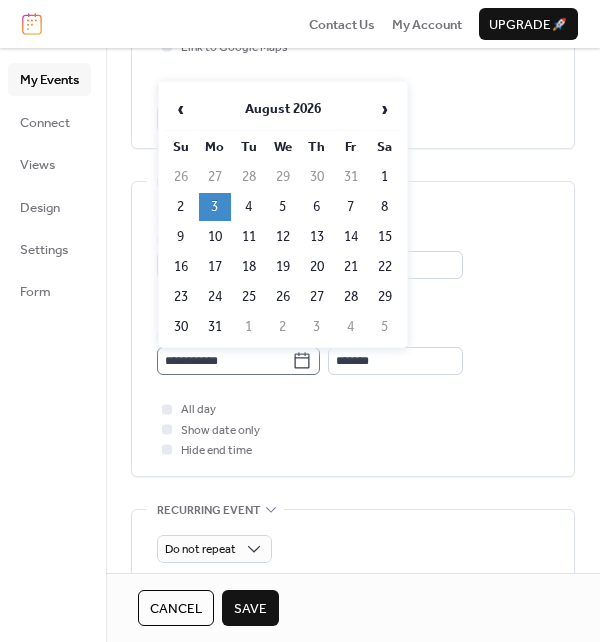 click 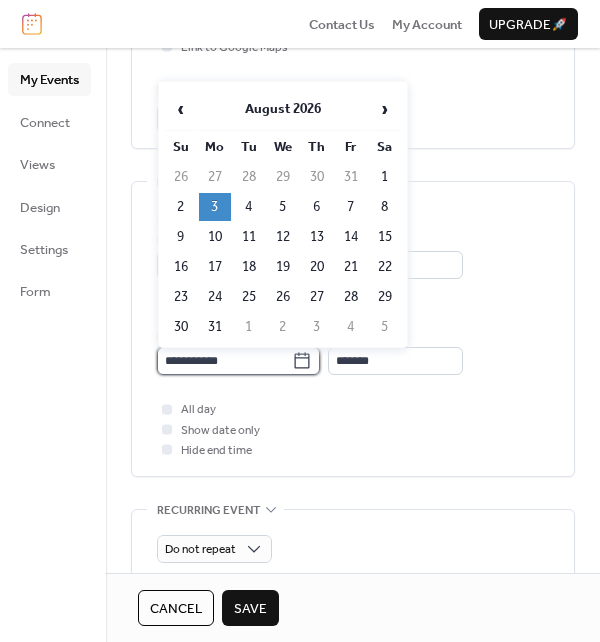 click on "**********" at bounding box center [224, 361] 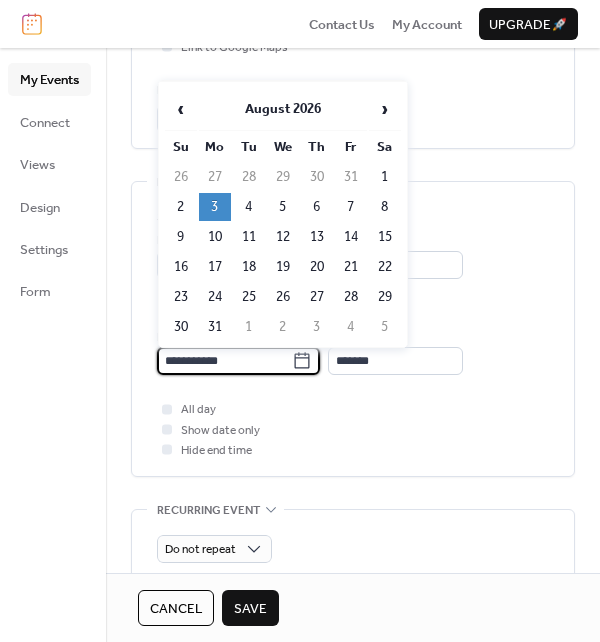 click on "**********" at bounding box center (224, 361) 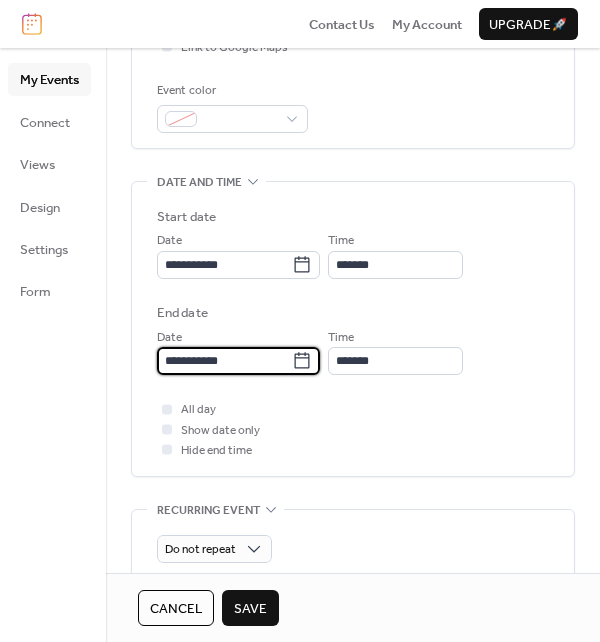 click on "All day Show date only Hide end time" at bounding box center (353, 429) 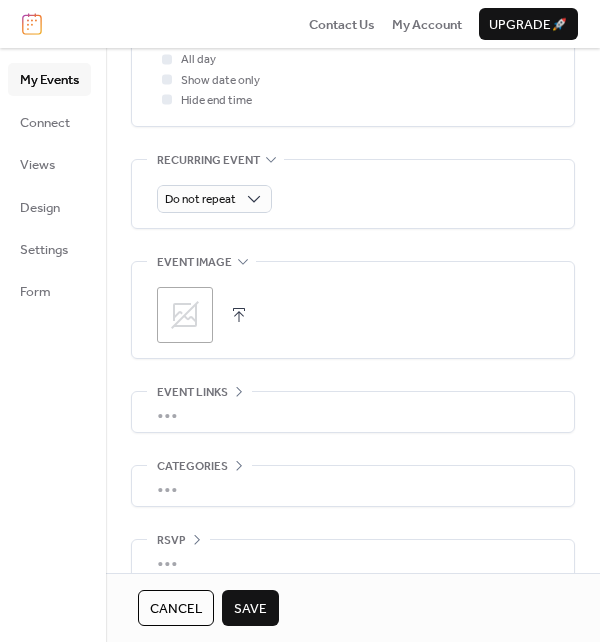 scroll, scrollTop: 875, scrollLeft: 0, axis: vertical 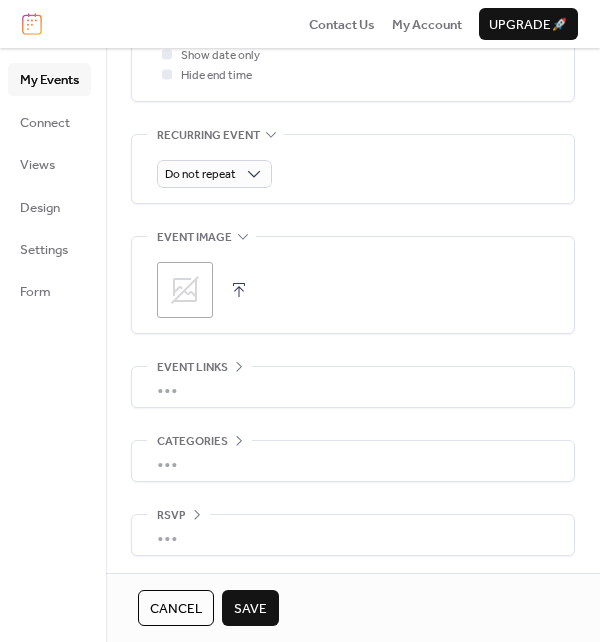 click on "Save" at bounding box center (250, 609) 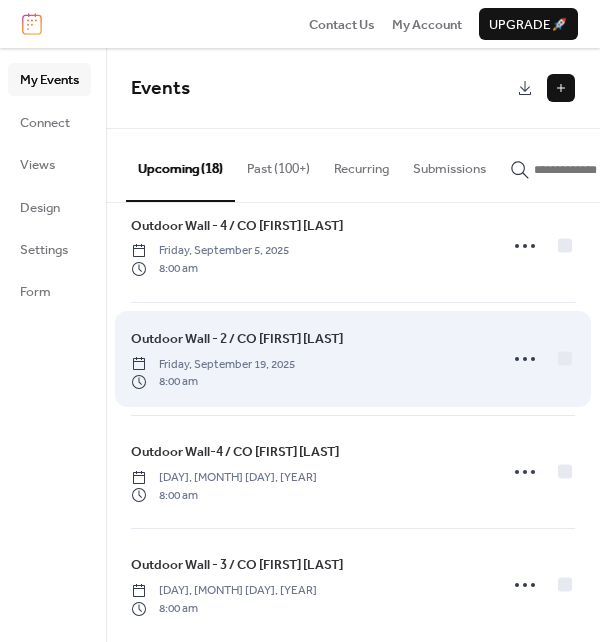 scroll, scrollTop: 1589, scrollLeft: 0, axis: vertical 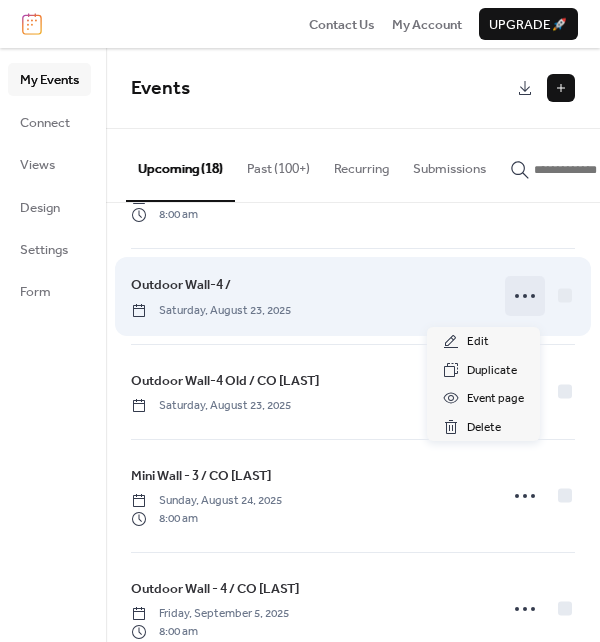 click 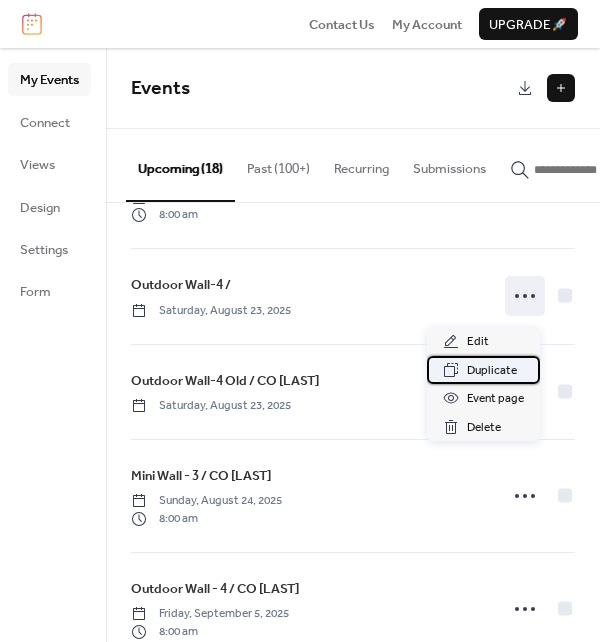 click on "Duplicate" at bounding box center (492, 371) 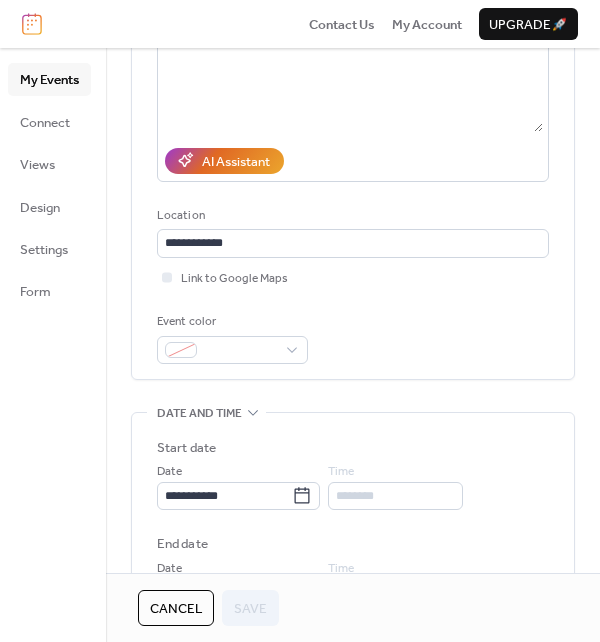 scroll, scrollTop: 300, scrollLeft: 0, axis: vertical 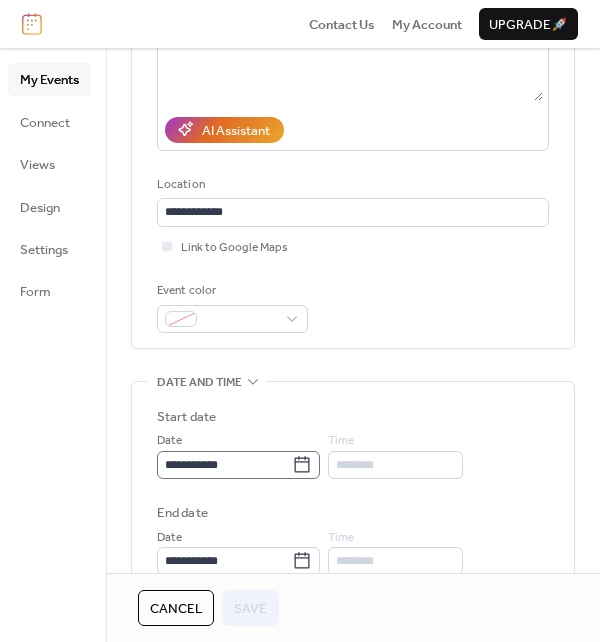 click 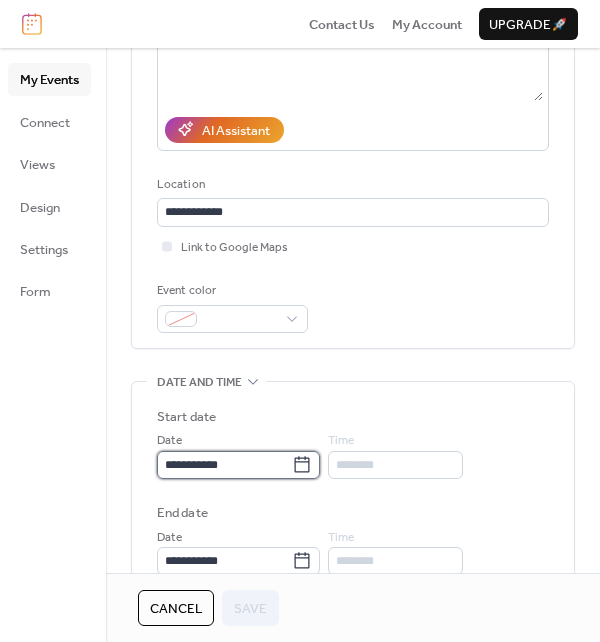 click on "**********" at bounding box center (224, 465) 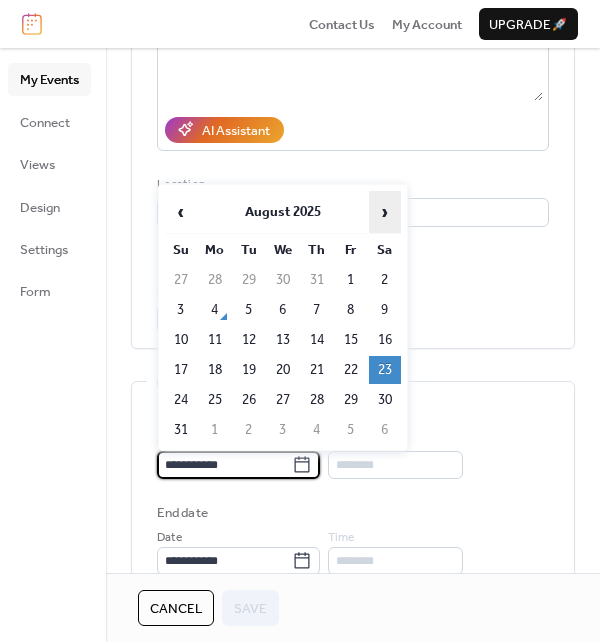 click on "›" at bounding box center [385, 212] 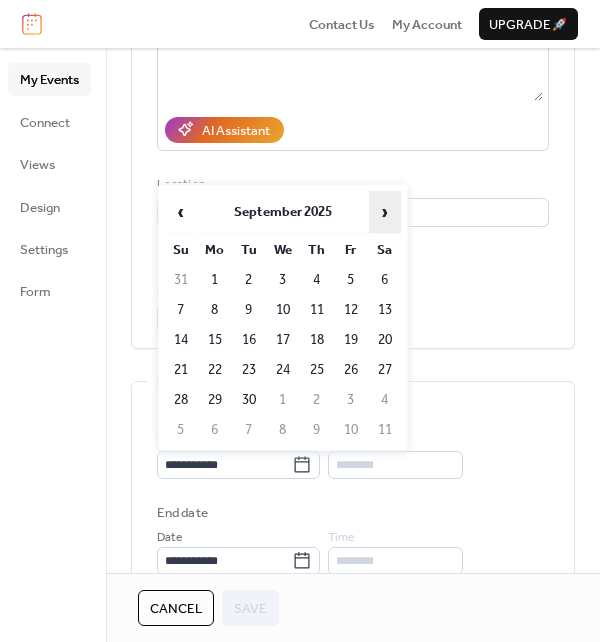 click on "›" at bounding box center (385, 212) 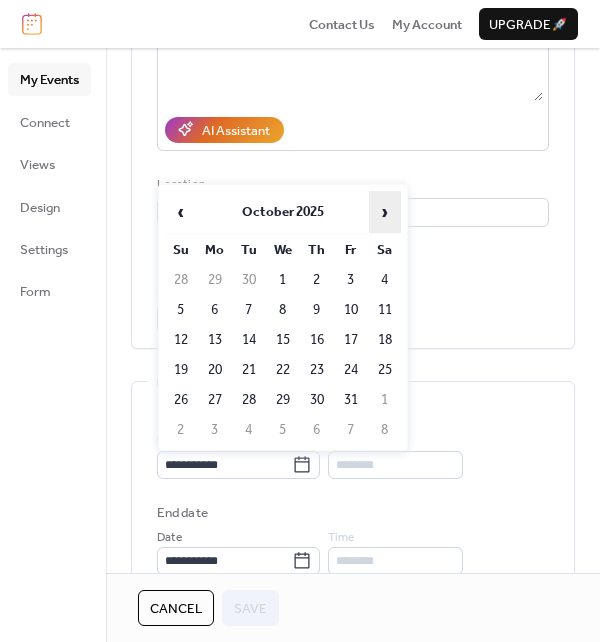 click on "›" at bounding box center [385, 212] 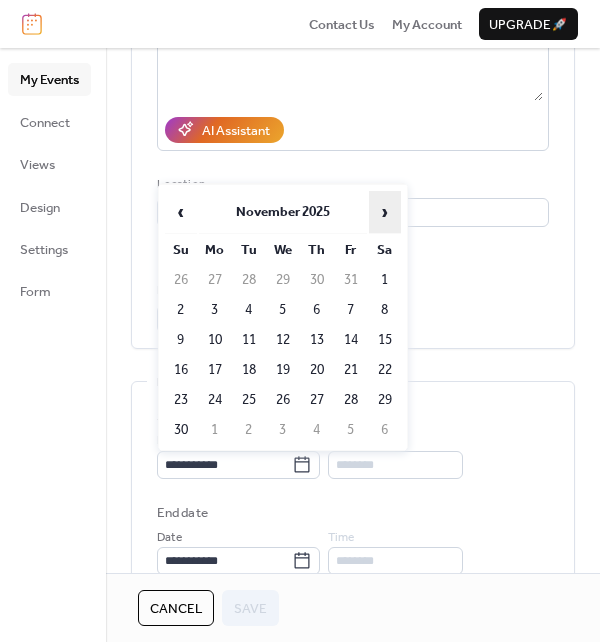 click on "›" at bounding box center (385, 212) 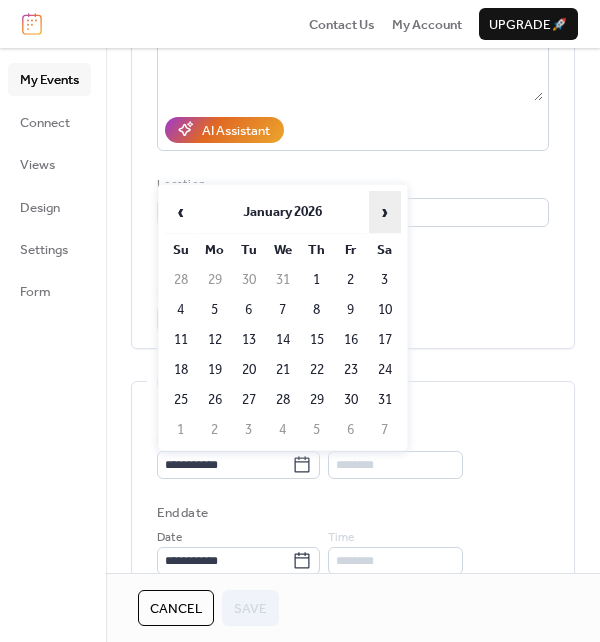click on "›" at bounding box center (385, 212) 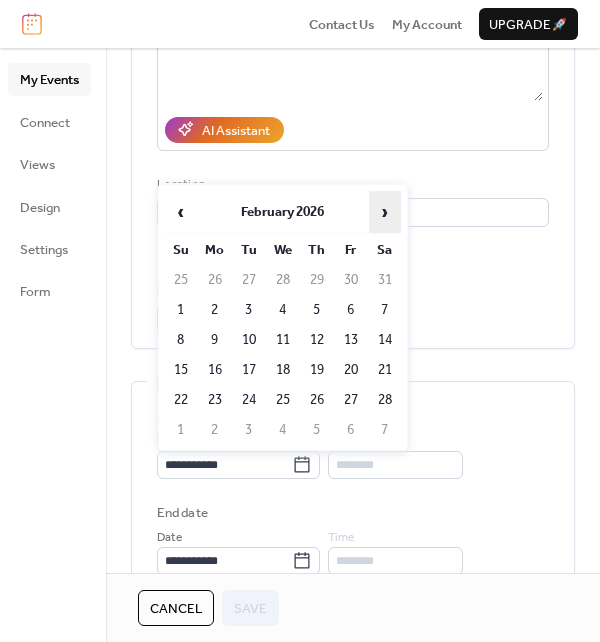 click on "›" at bounding box center (385, 212) 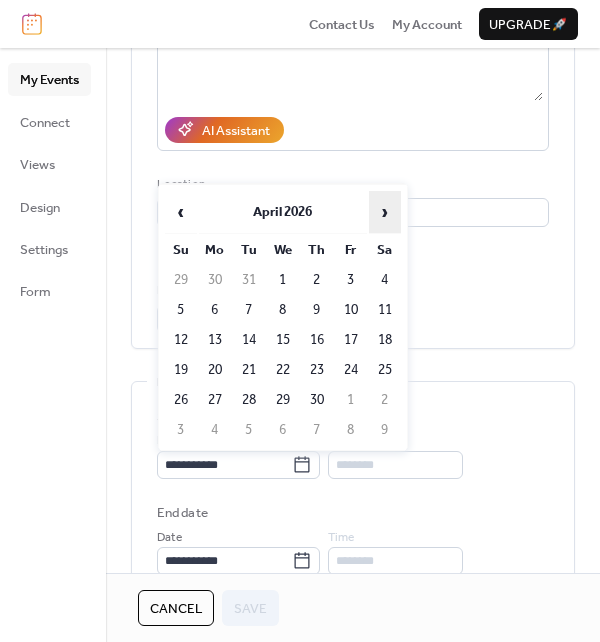 click on "›" at bounding box center (385, 212) 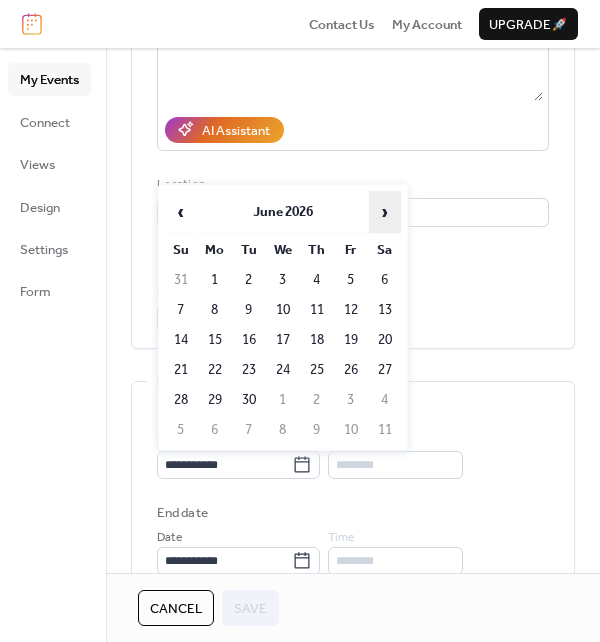 click on "›" at bounding box center [385, 212] 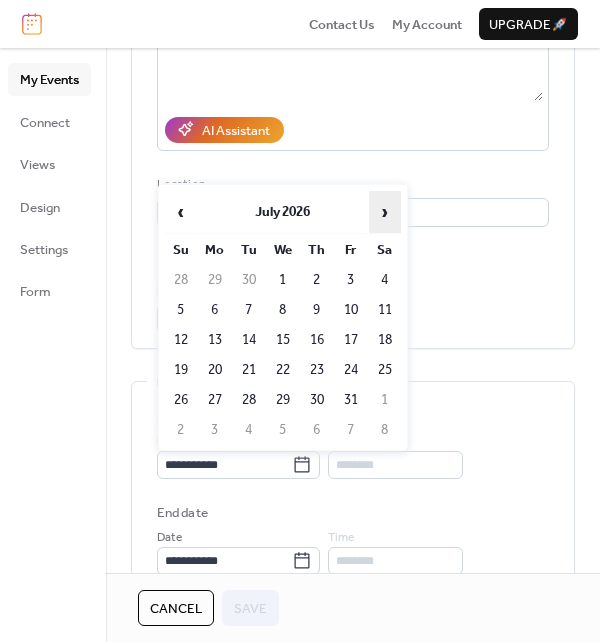 click on "›" at bounding box center [385, 212] 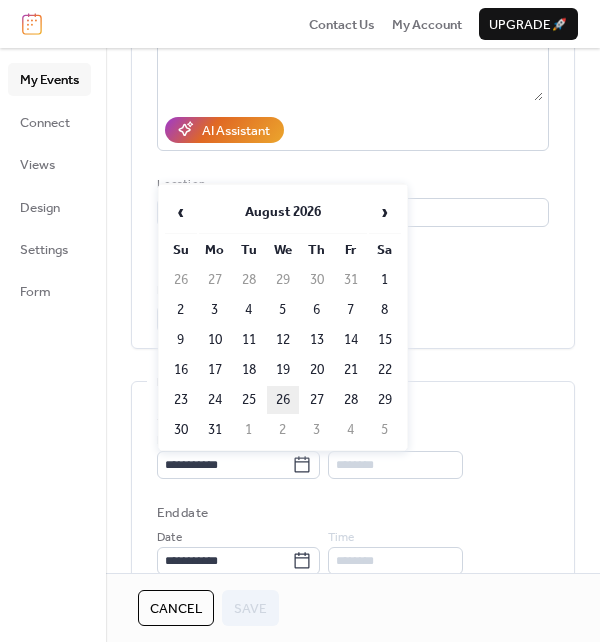 click on "26" at bounding box center (283, 400) 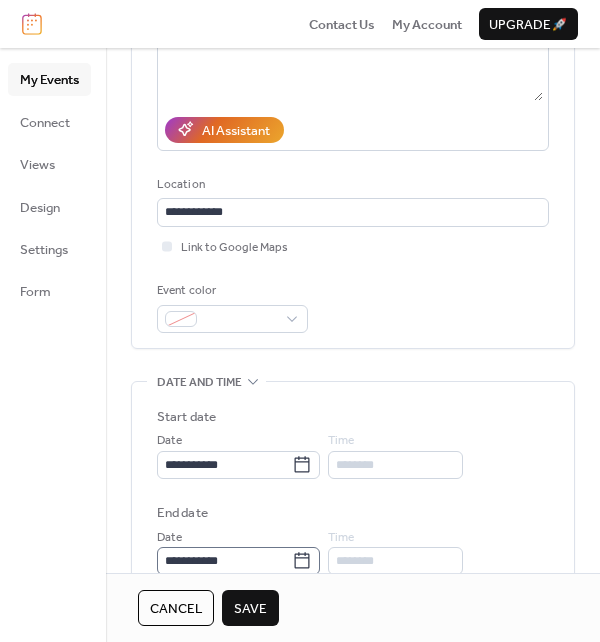 click 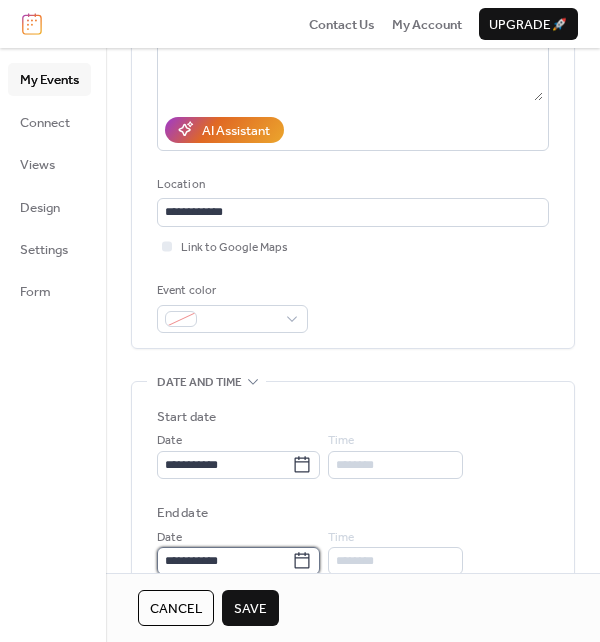 click on "**********" at bounding box center (224, 561) 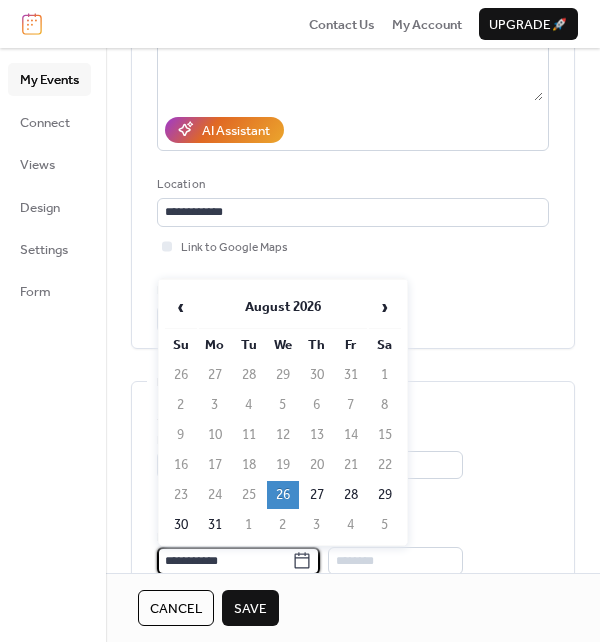 scroll, scrollTop: 301, scrollLeft: 0, axis: vertical 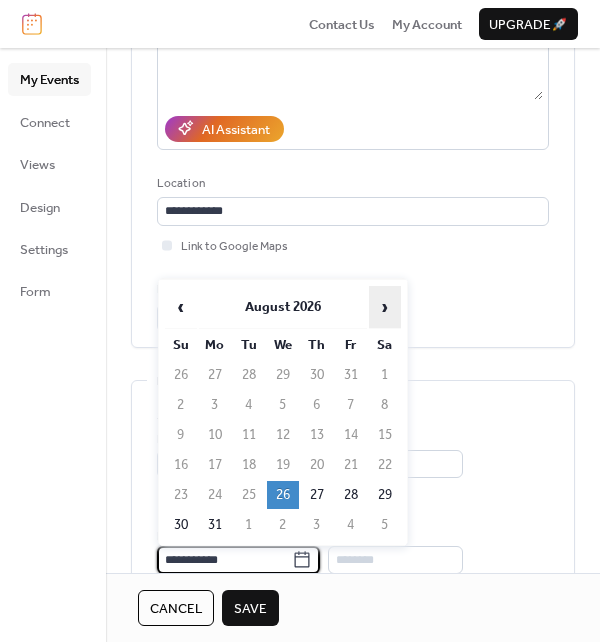 click on "›" at bounding box center [385, 307] 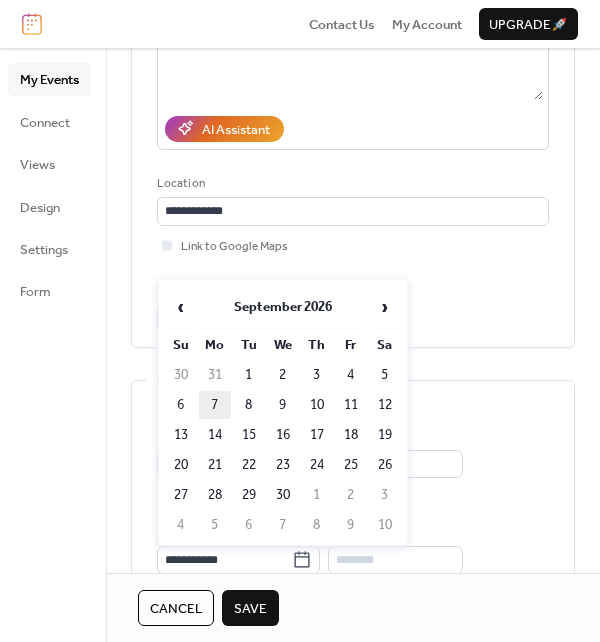 click on "7" at bounding box center [215, 405] 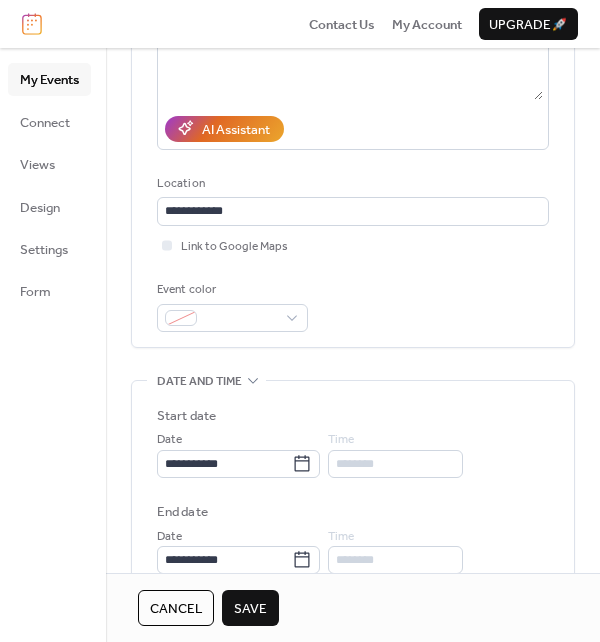click on "Cancel Save" at bounding box center [353, 608] 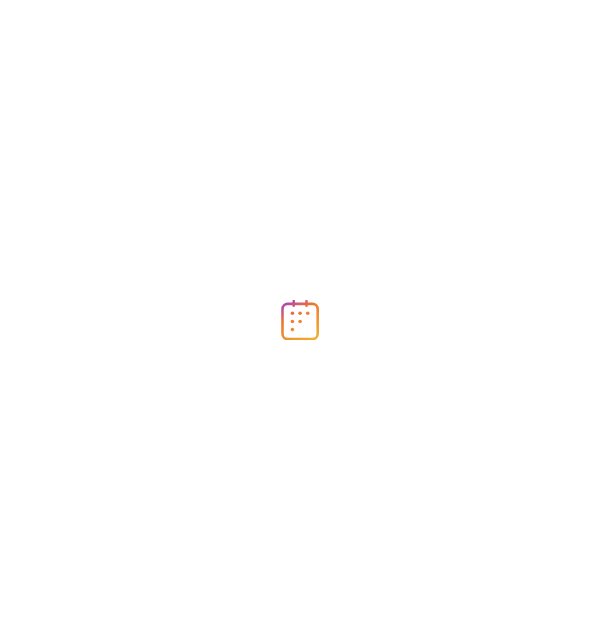 scroll, scrollTop: 0, scrollLeft: 0, axis: both 